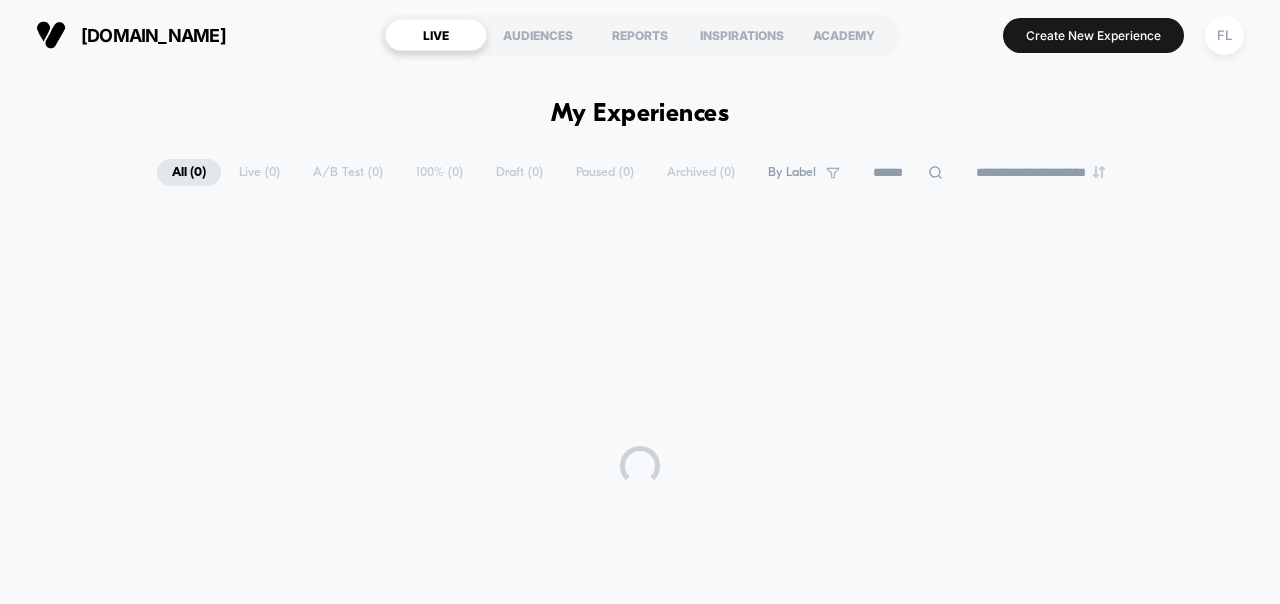 scroll, scrollTop: 0, scrollLeft: 0, axis: both 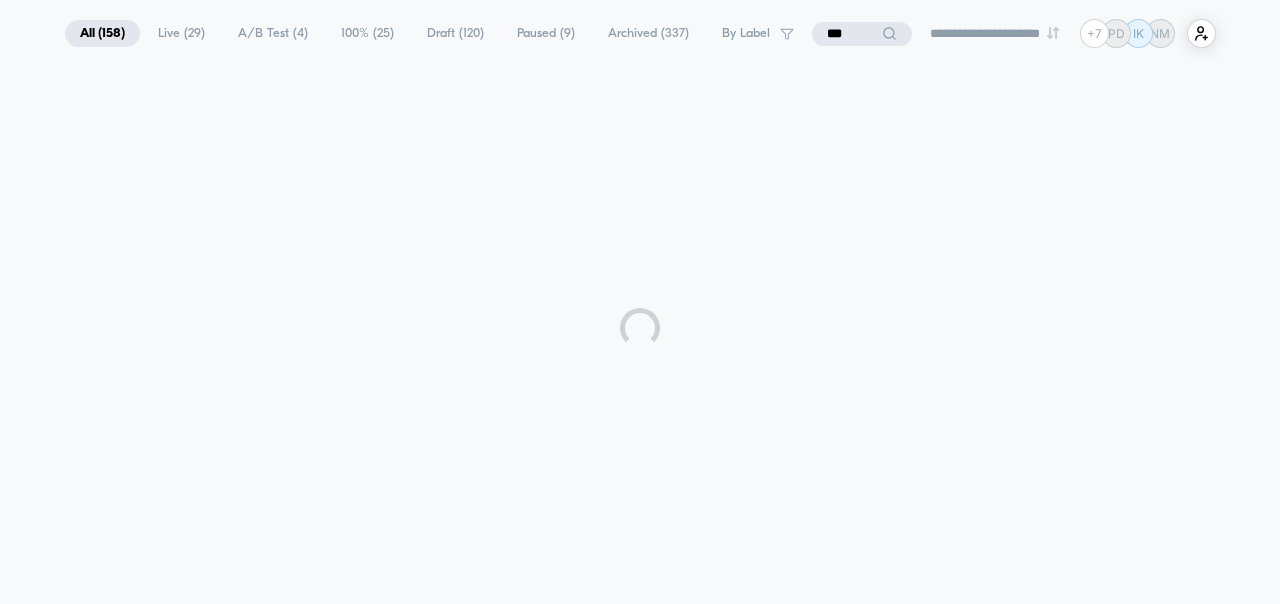 click on "Archived ( 337 )" at bounding box center [648, 33] 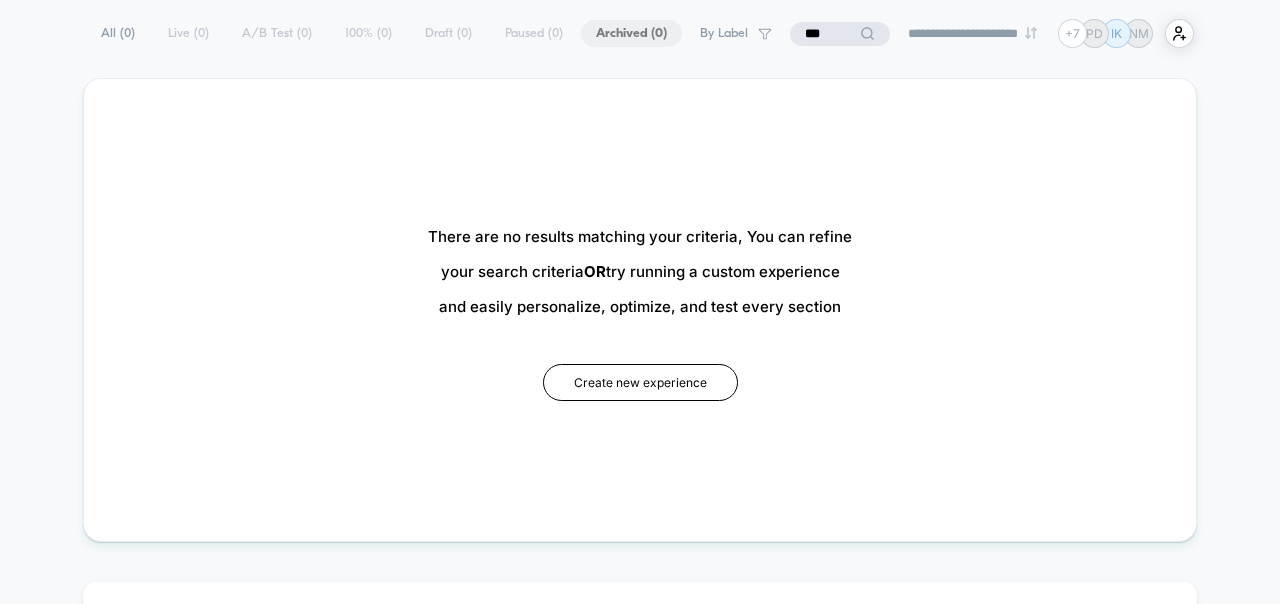click on "All ( 0 )" at bounding box center (118, 33) 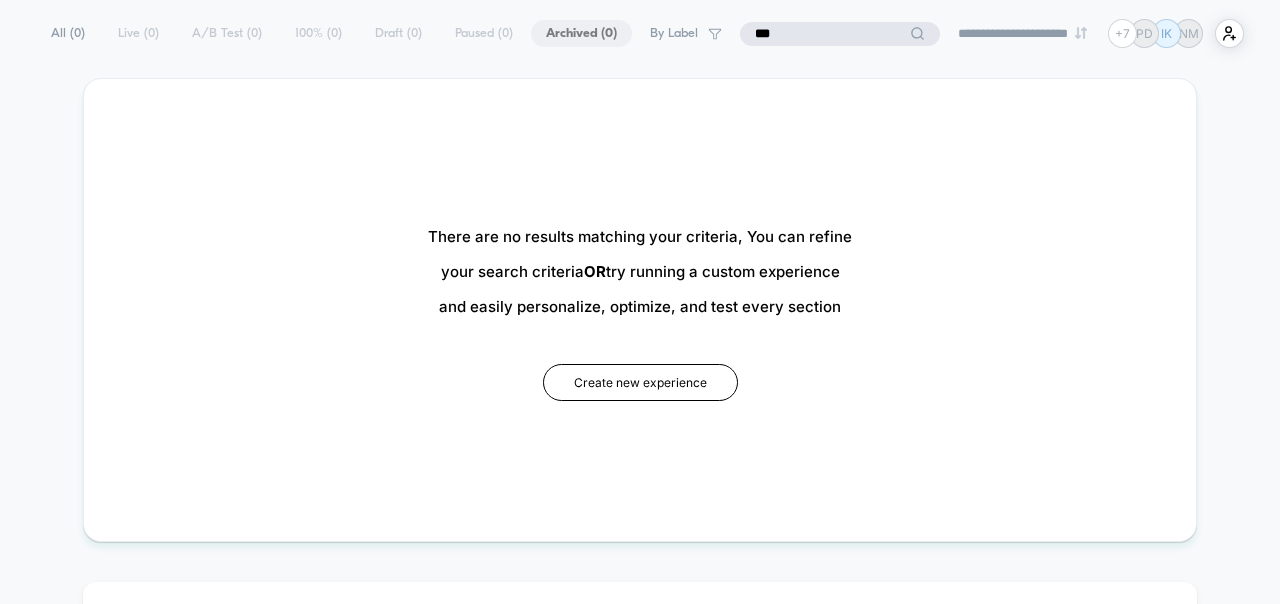 drag, startPoint x: 817, startPoint y: 34, endPoint x: 674, endPoint y: 30, distance: 143.05594 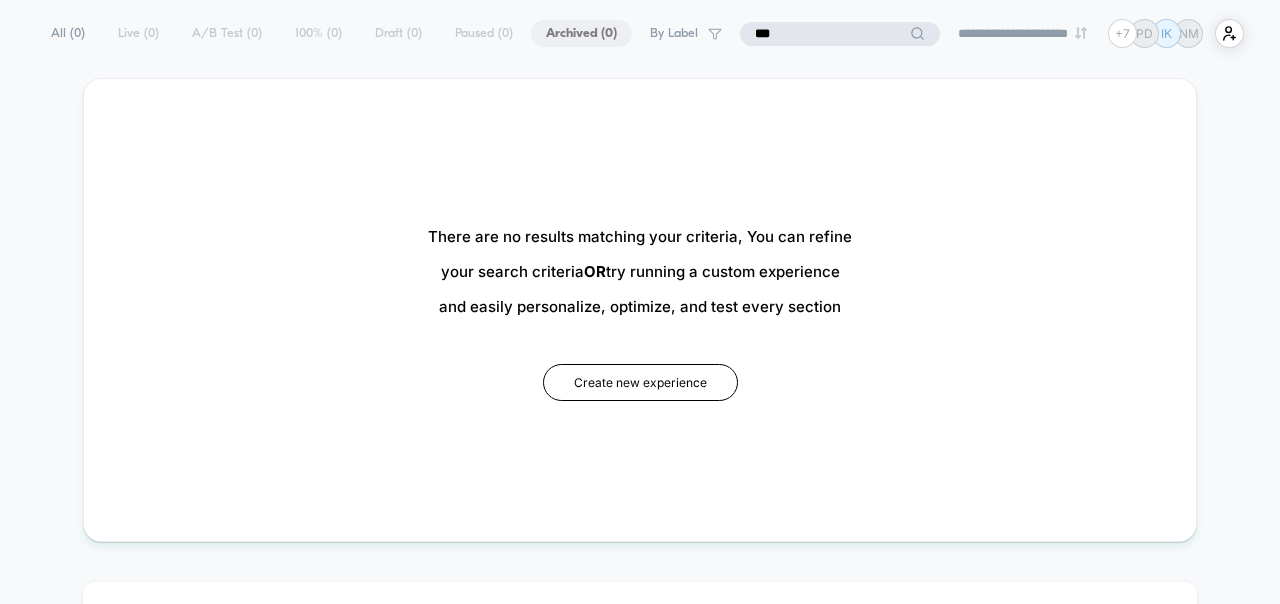click on "**********" at bounding box center [640, 33] 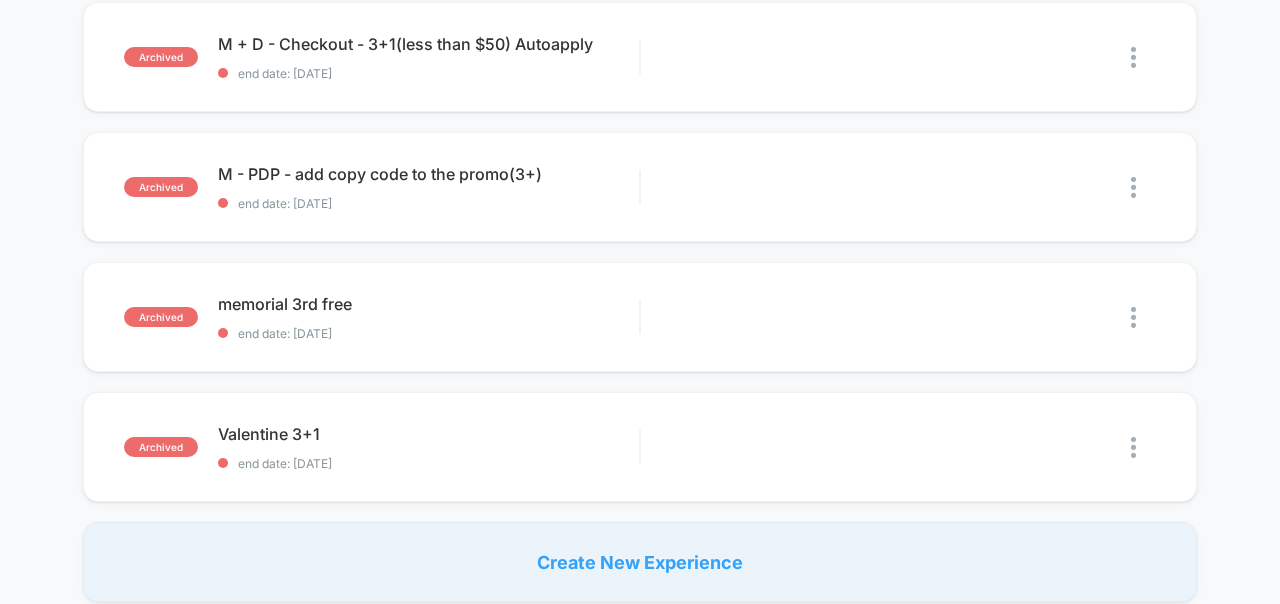 scroll, scrollTop: 1246, scrollLeft: 0, axis: vertical 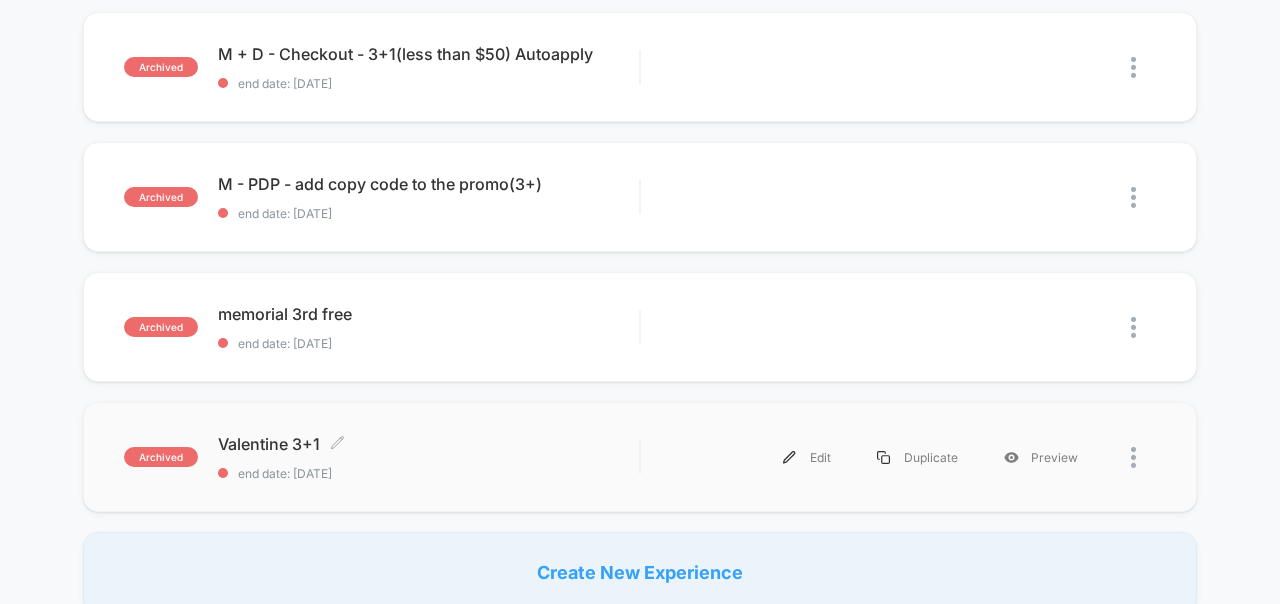 type on "*" 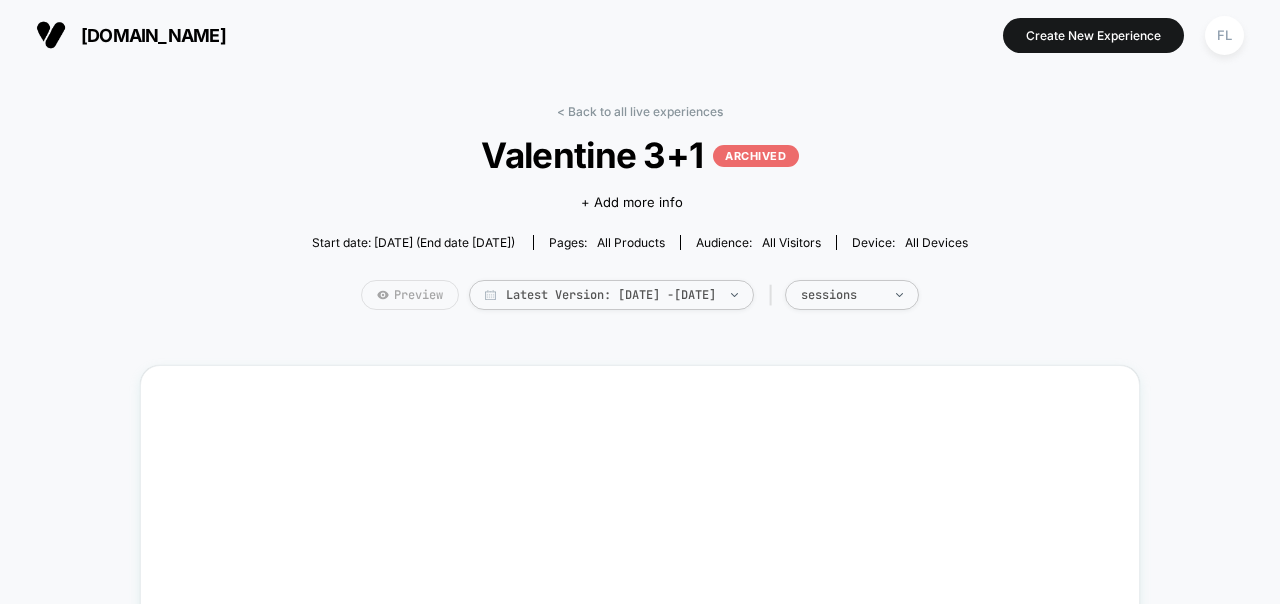 click on "Preview" at bounding box center (410, 295) 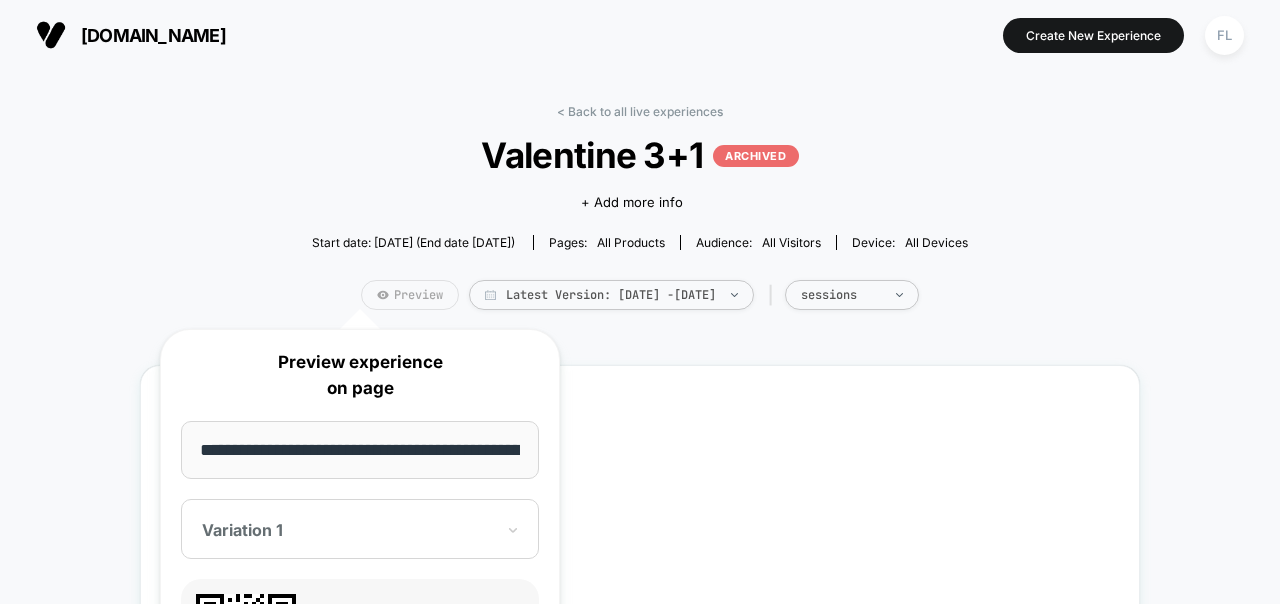 scroll, scrollTop: 0, scrollLeft: 185, axis: horizontal 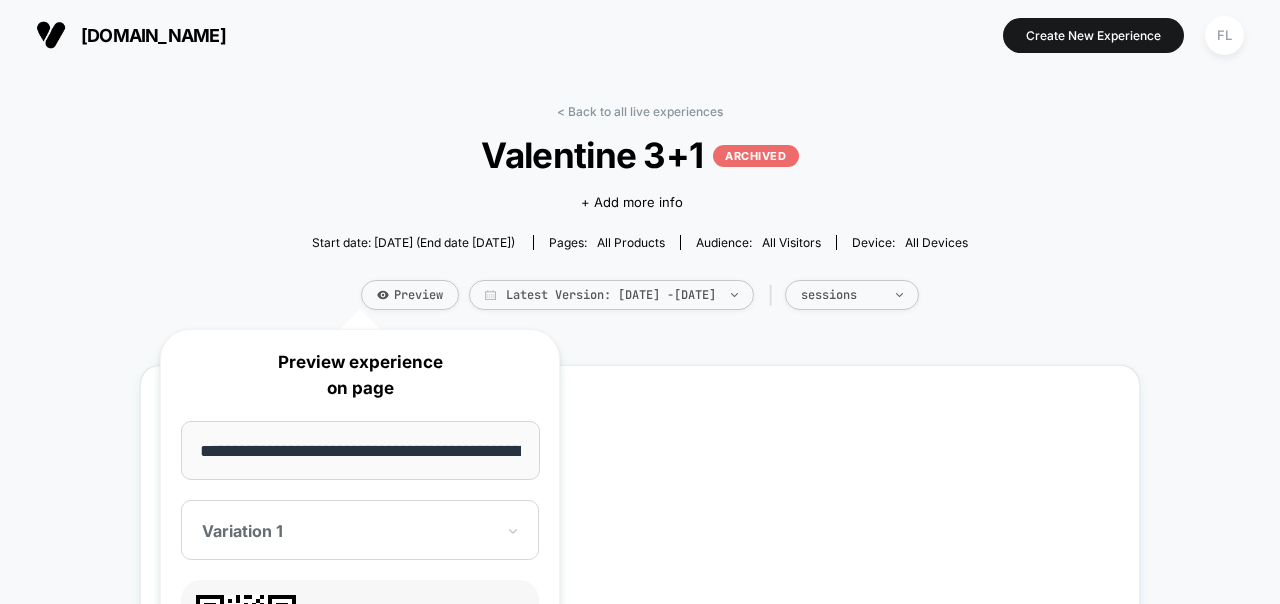 click on "Valentine 3+1 ARCHIVED" at bounding box center [640, 155] 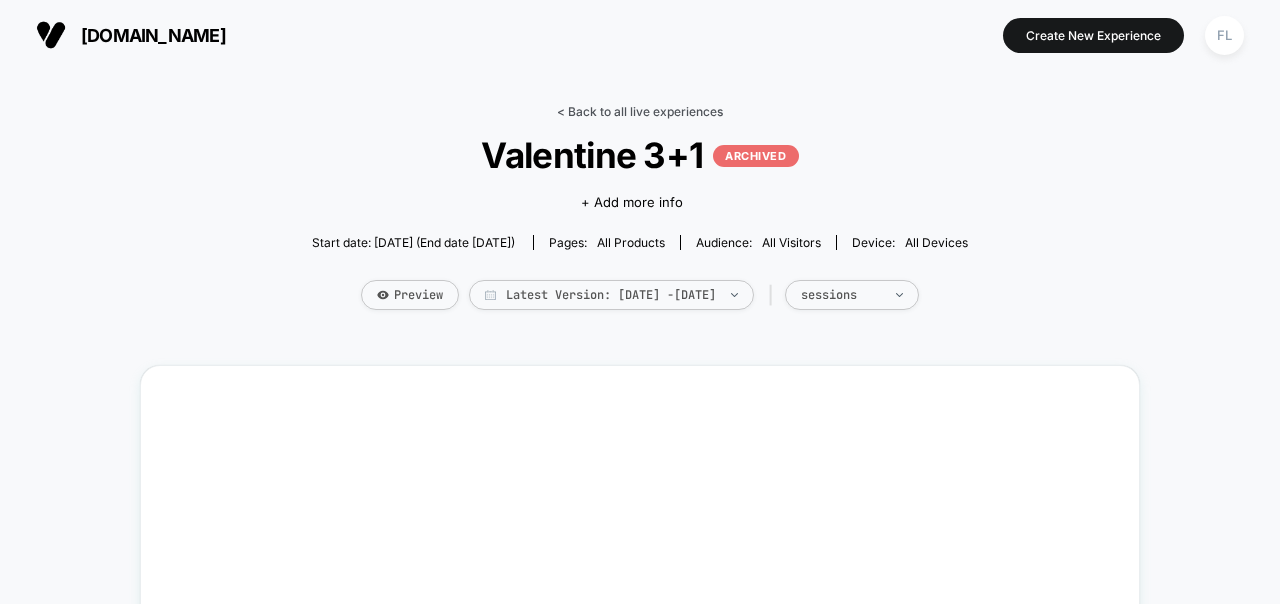 click on "< Back to all live experiences" at bounding box center [640, 111] 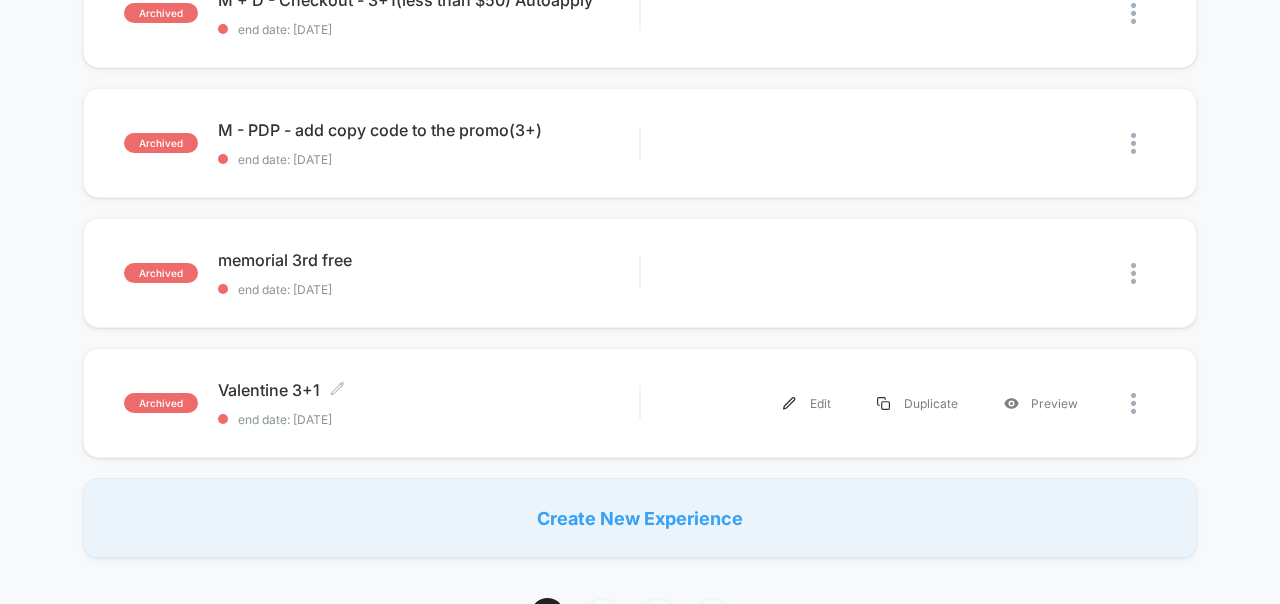 scroll, scrollTop: 1403, scrollLeft: 0, axis: vertical 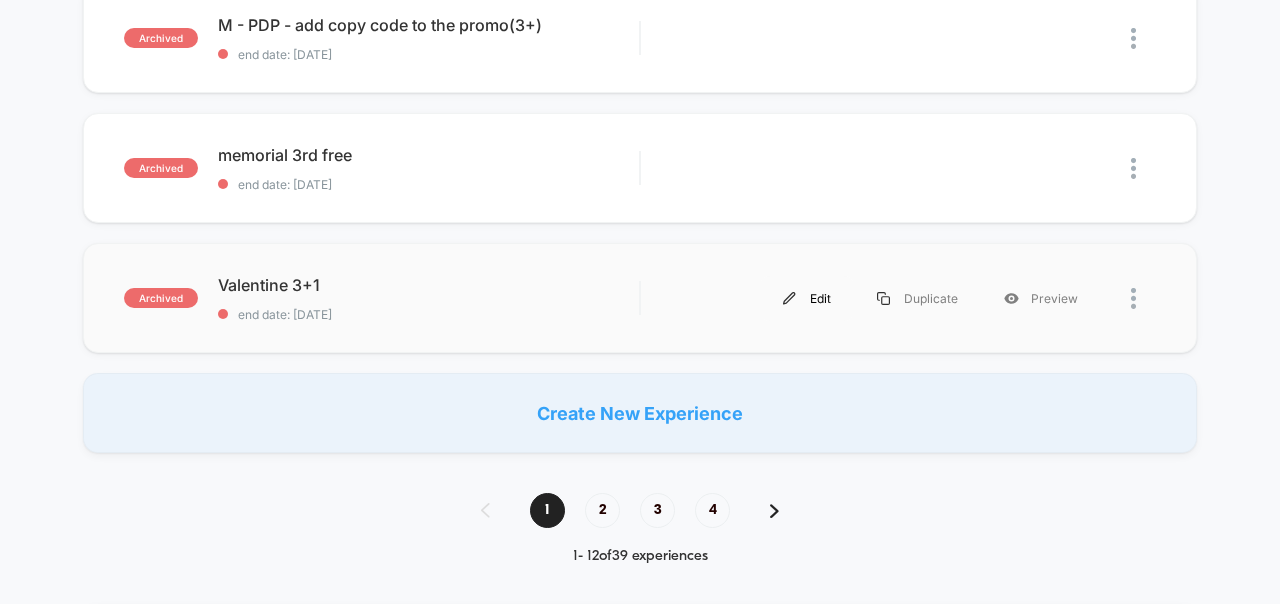 click on "Edit" at bounding box center [807, 298] 